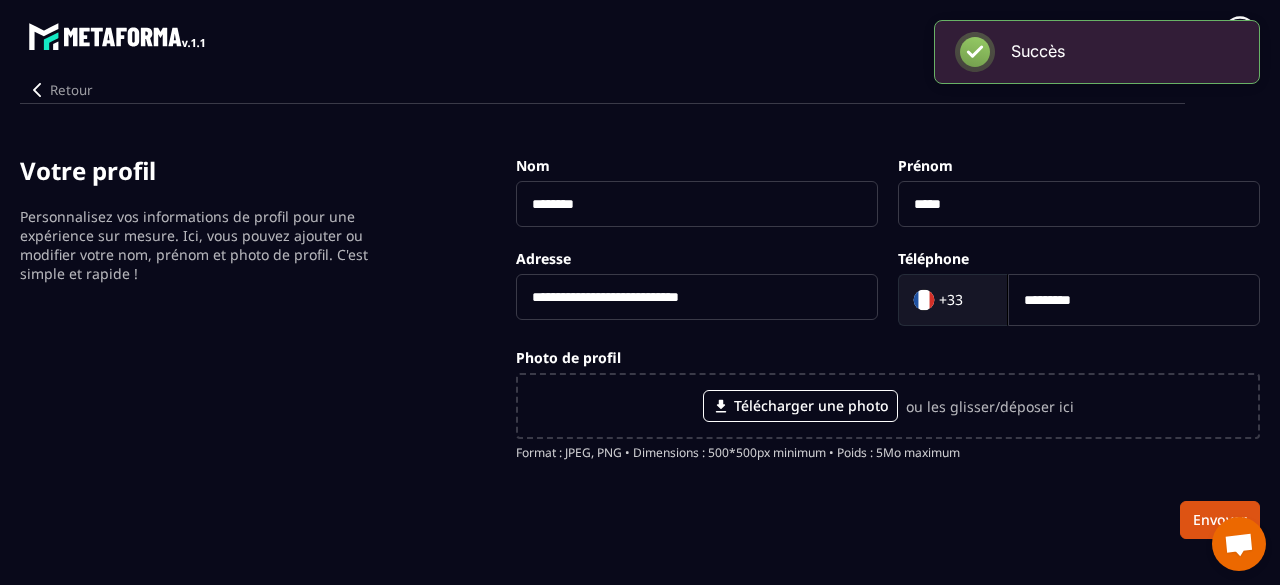 scroll, scrollTop: 0, scrollLeft: 0, axis: both 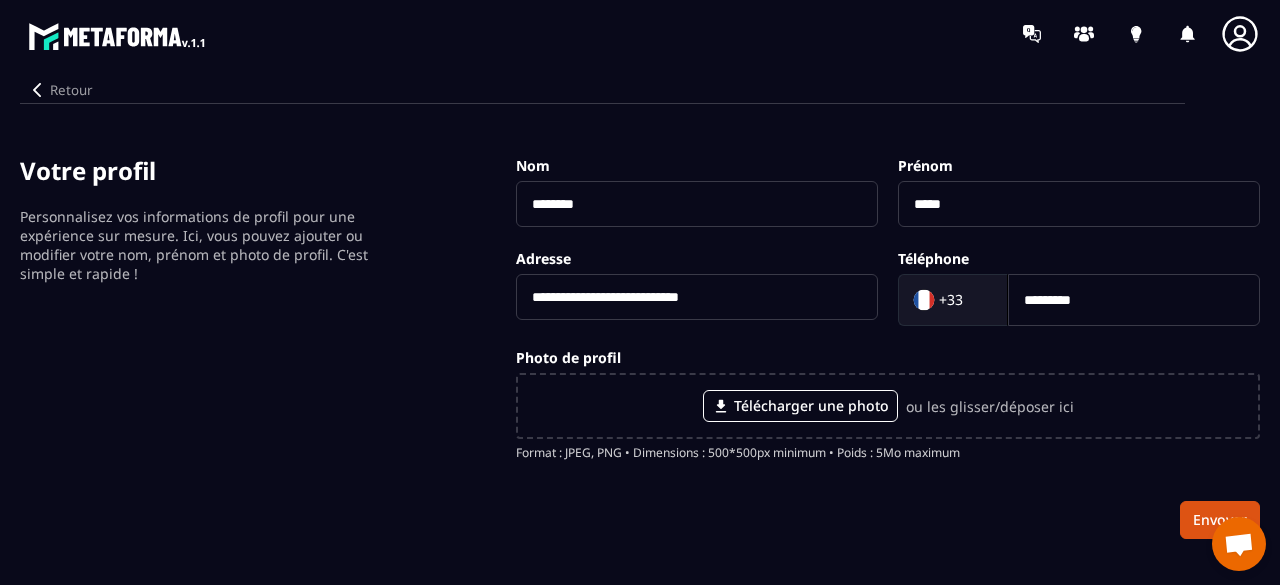 click 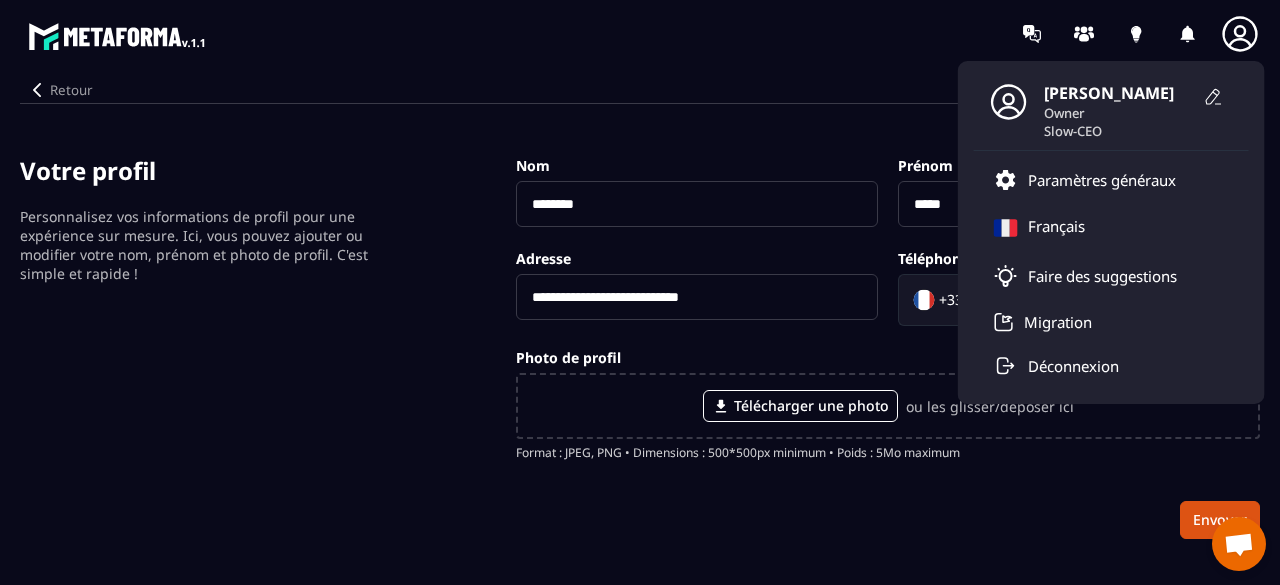 click on "[PERSON_NAME]" at bounding box center [1119, 93] 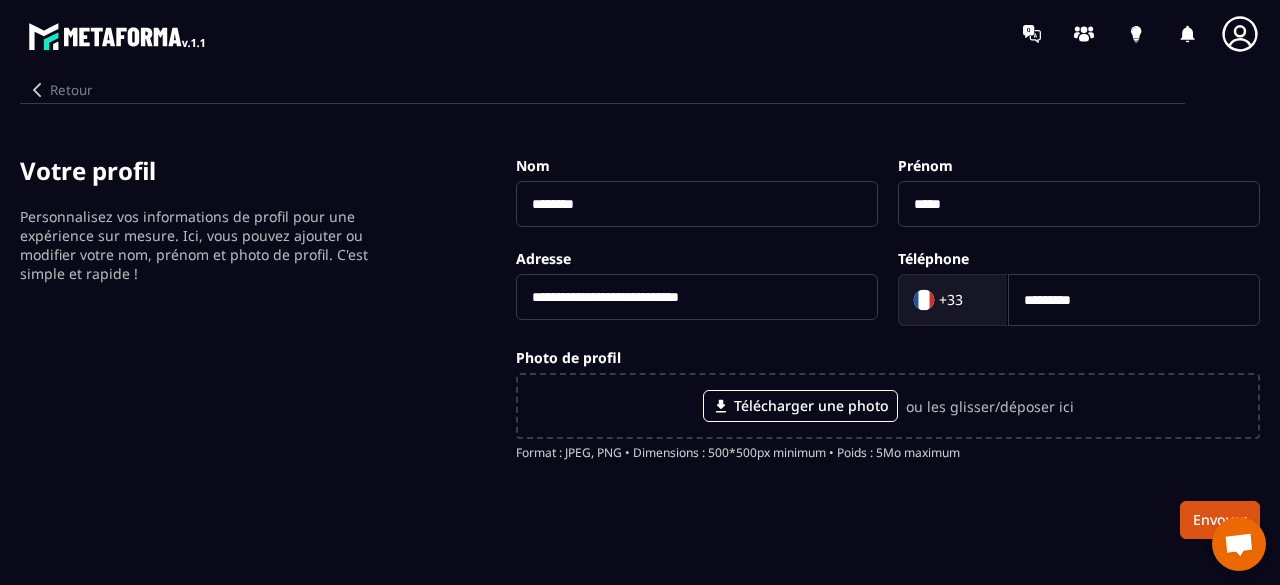 click on "Retour" at bounding box center (60, 90) 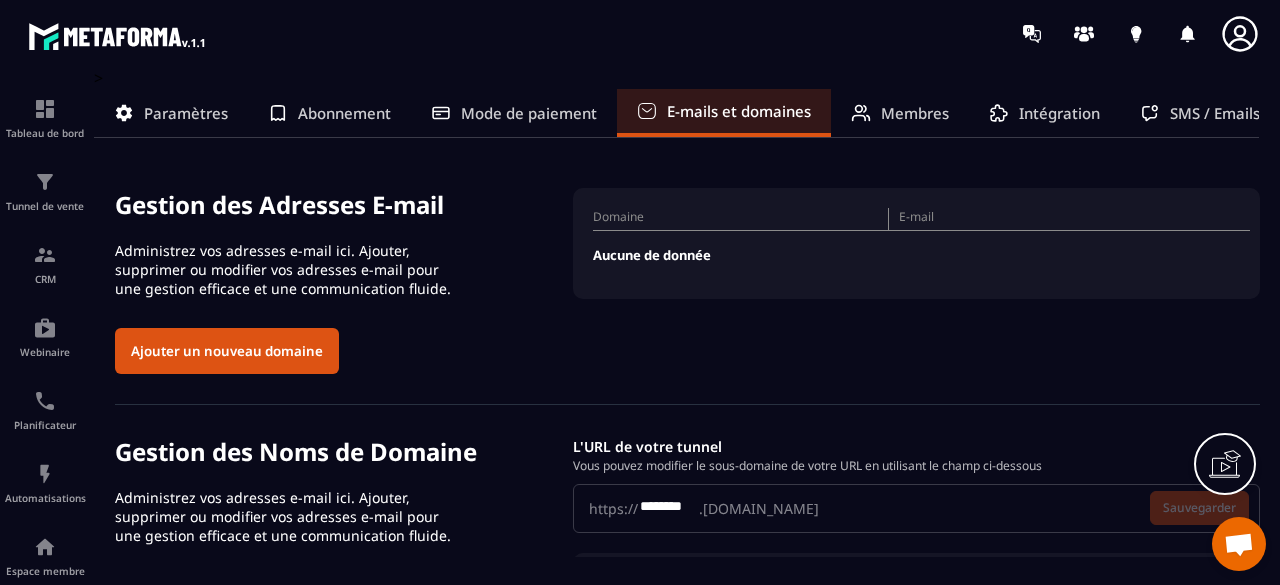 click on "Paramètres" at bounding box center (186, 113) 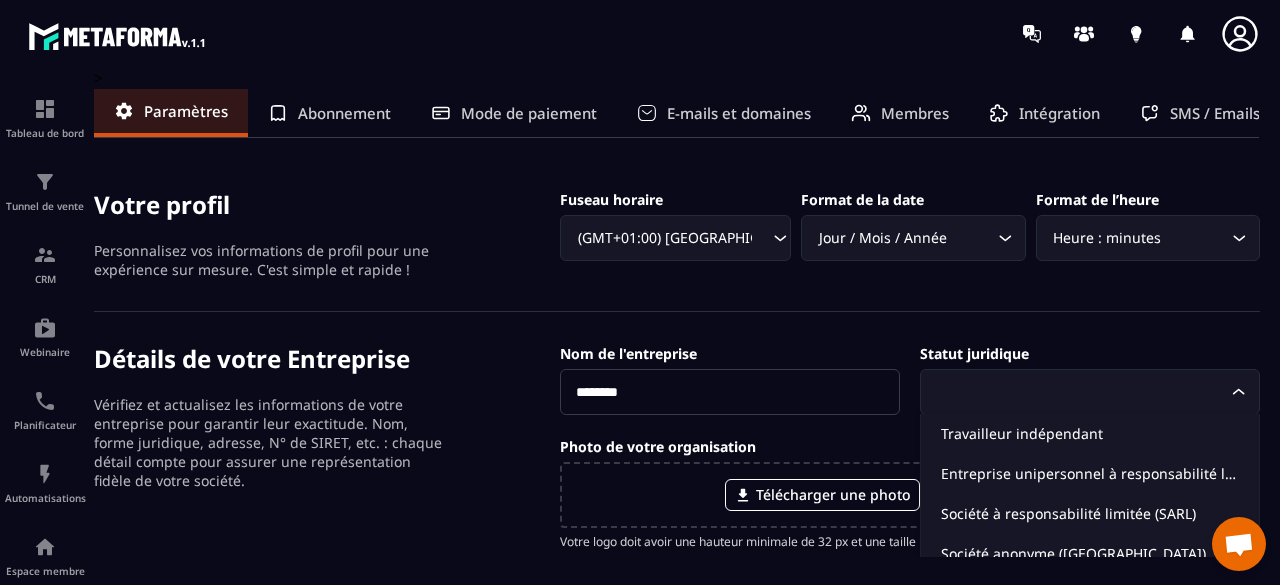click 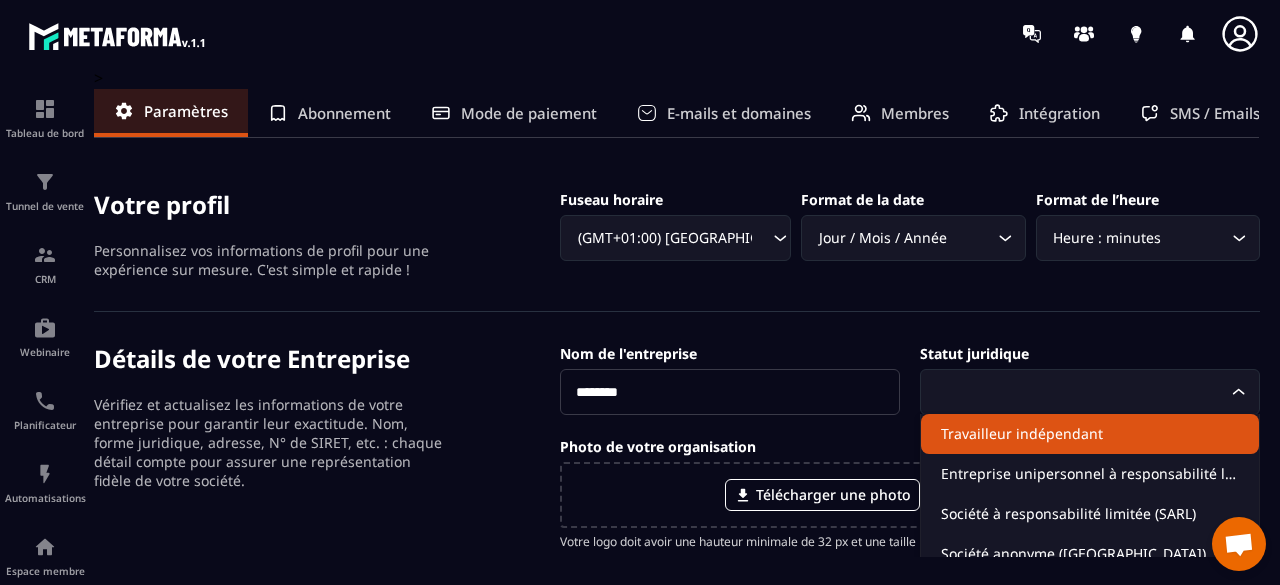 click on "Travailleur indépendant" 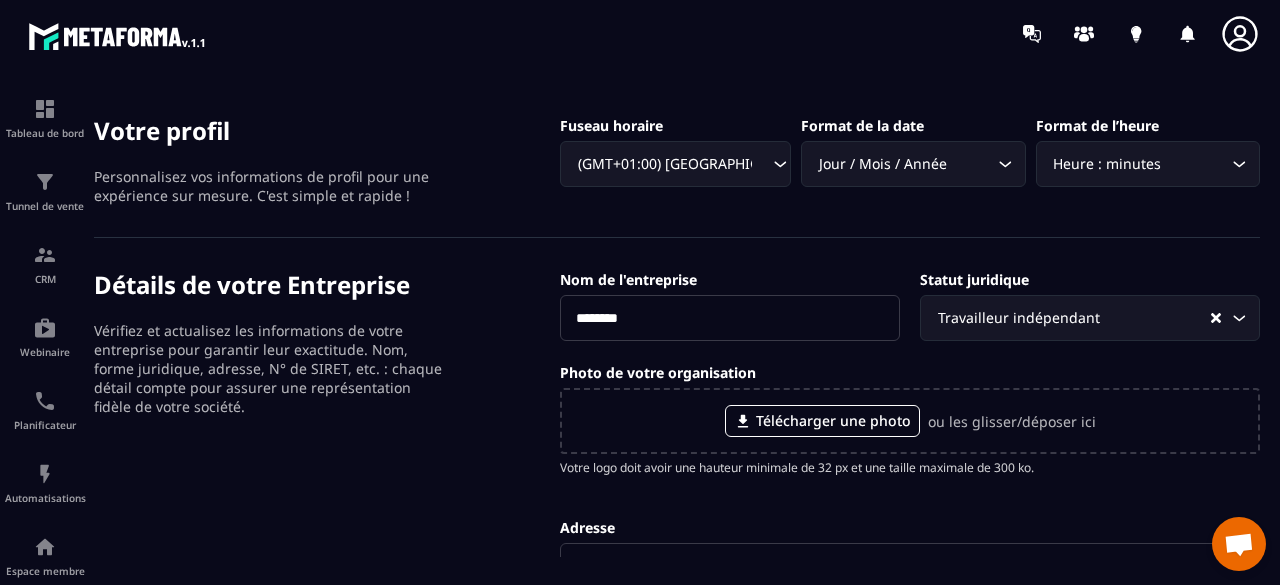 scroll, scrollTop: 100, scrollLeft: 0, axis: vertical 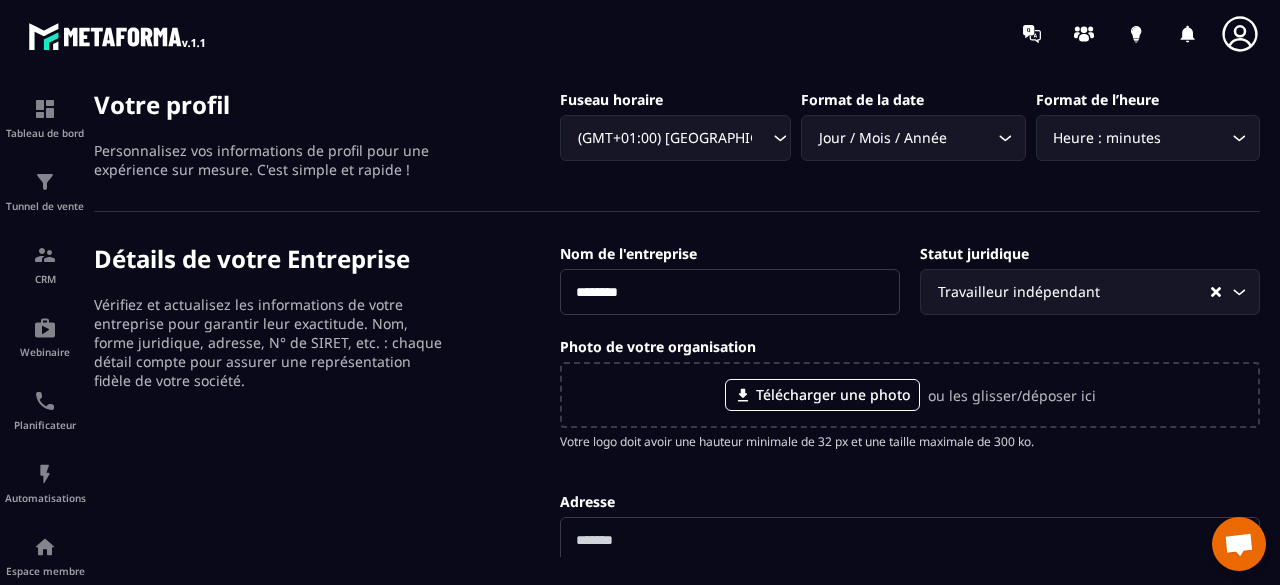 click on "Détails de votre Entreprise Vérifiez et actualisez les informations de votre entreprise pour garantir leur exactitude. Nom, forme juridique, adresse, N° de SIRET, etc. : chaque détail compte pour assurer une représentation fidèle de votre société." at bounding box center [327, 588] 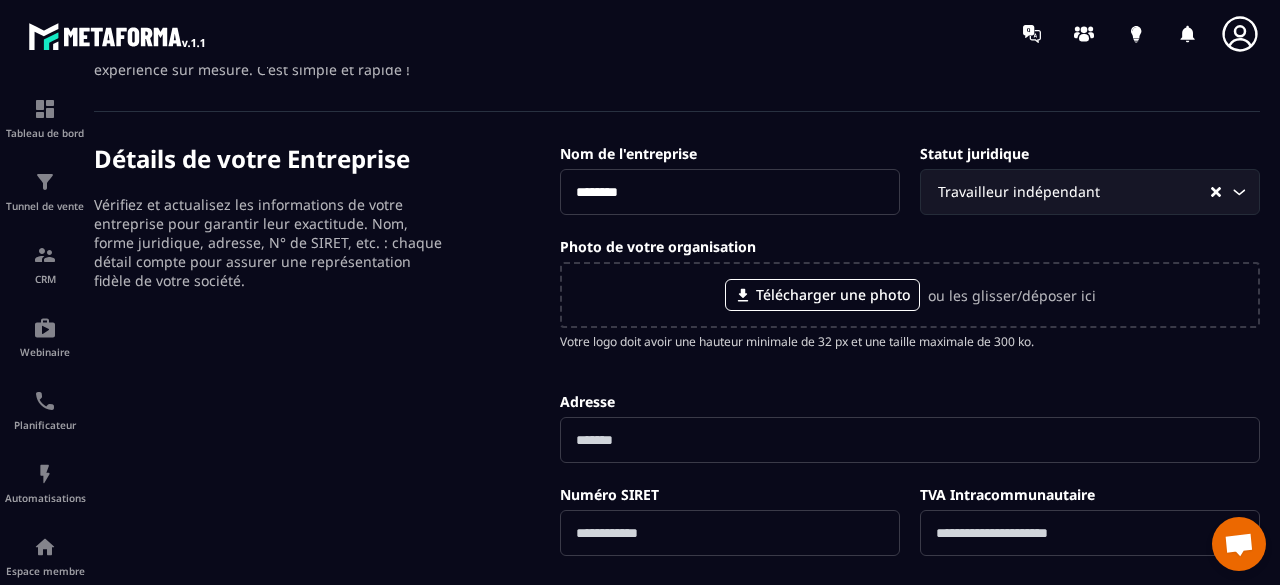 scroll, scrollTop: 300, scrollLeft: 0, axis: vertical 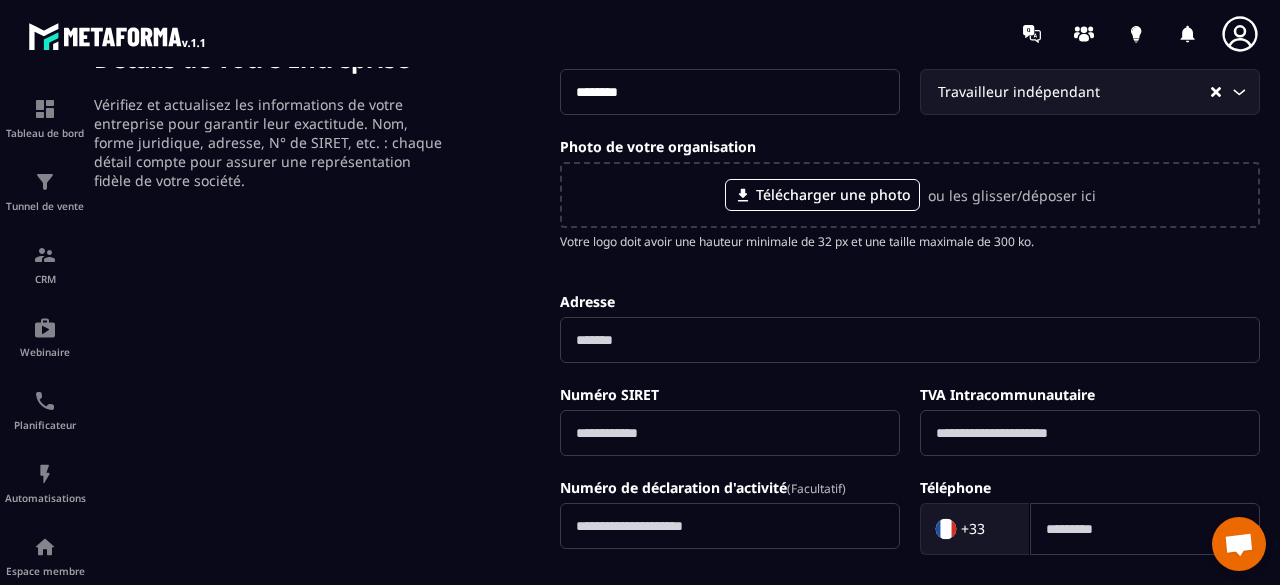 click on "Adresse" at bounding box center [910, 326] 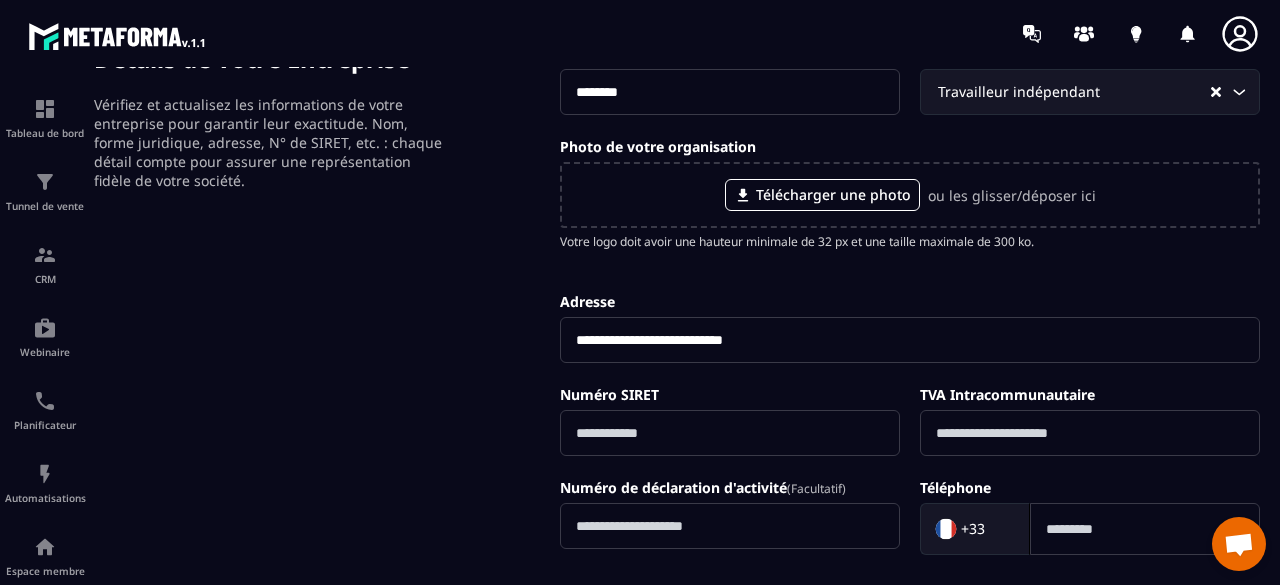 click on "Détails de votre Entreprise Vérifiez et actualisez les informations de votre entreprise pour garantir leur exactitude. Nom, forme juridique, adresse, N° de SIRET, etc. : chaque détail compte pour assurer une représentation fidèle de votre société." at bounding box center [327, 388] 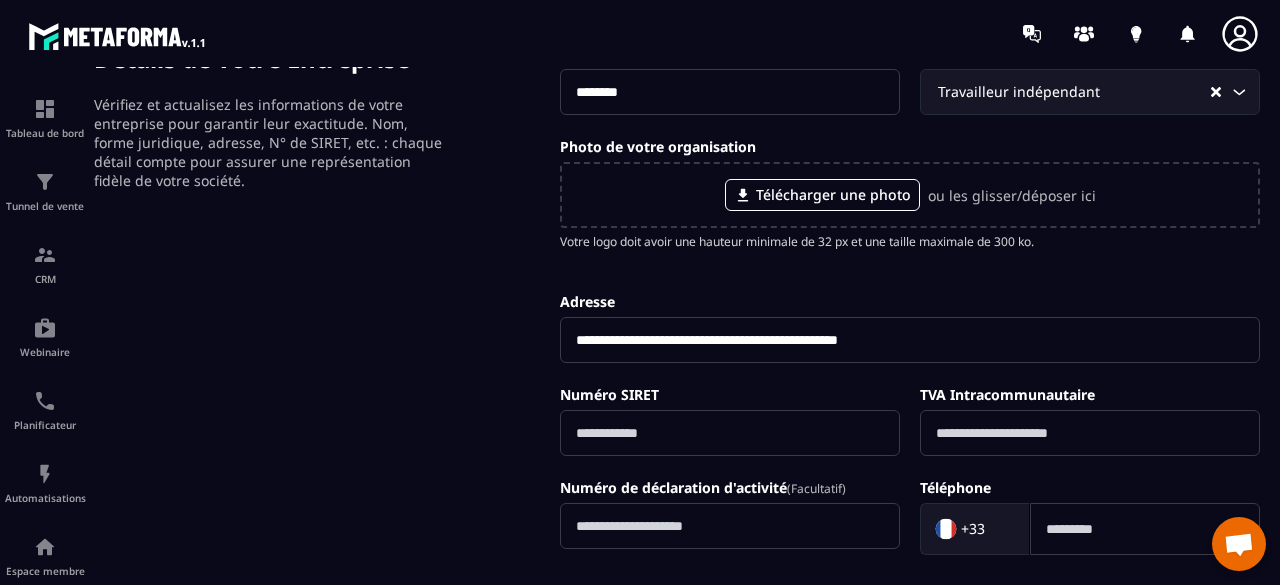 type on "**********" 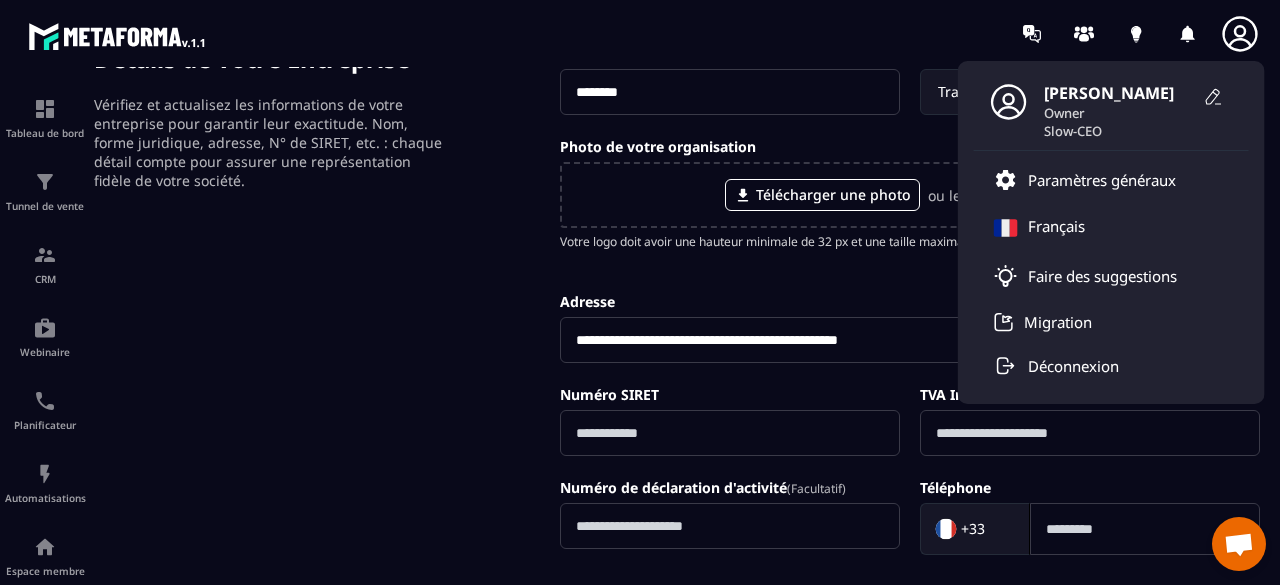 click on "[PERSON_NAME]" at bounding box center (1119, 93) 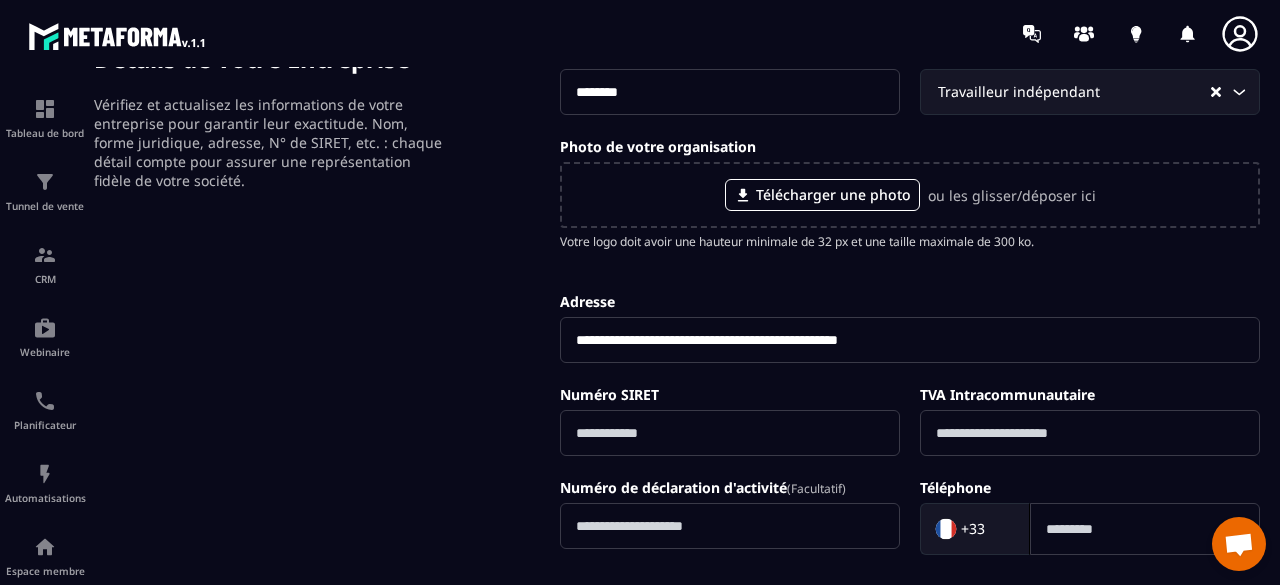 click at bounding box center [730, 433] 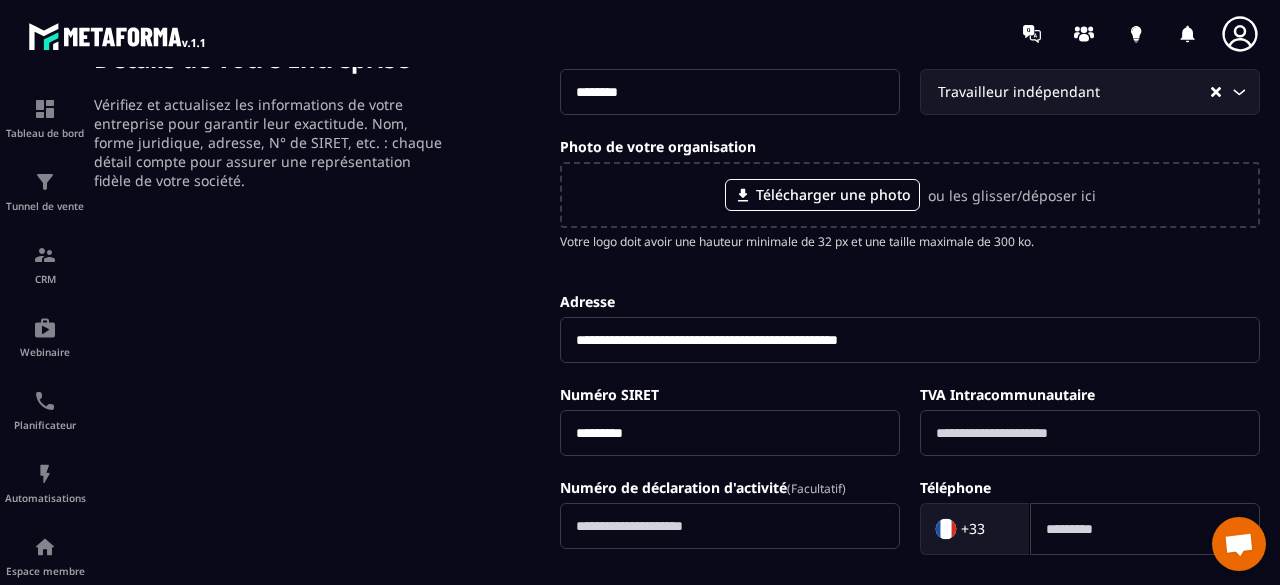 scroll, scrollTop: 400, scrollLeft: 0, axis: vertical 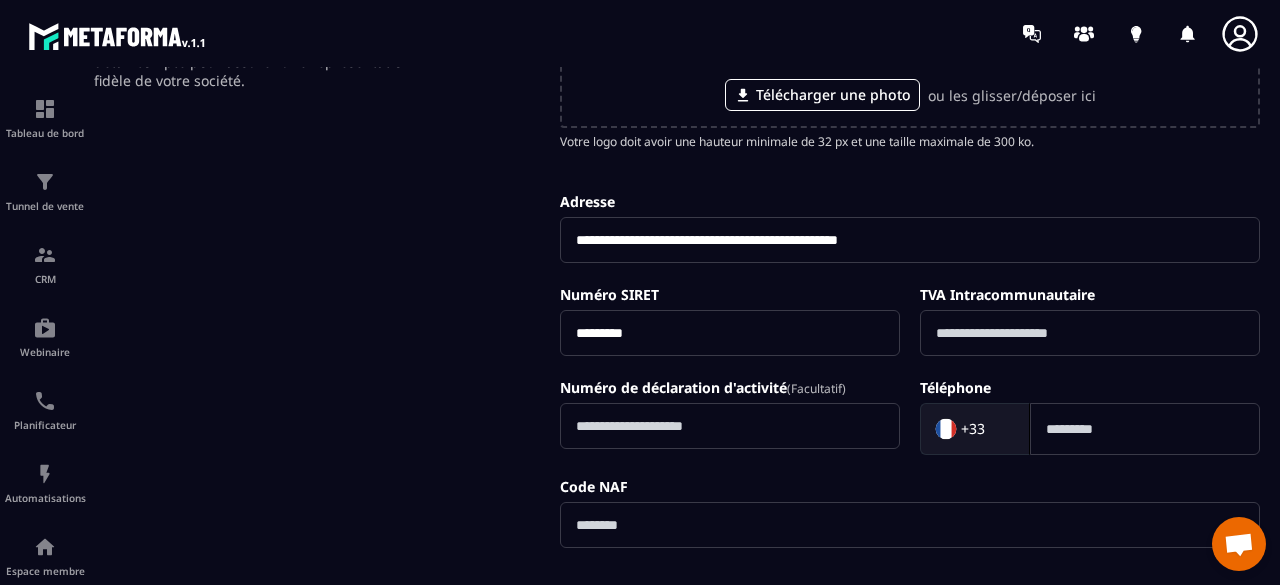 type on "*********" 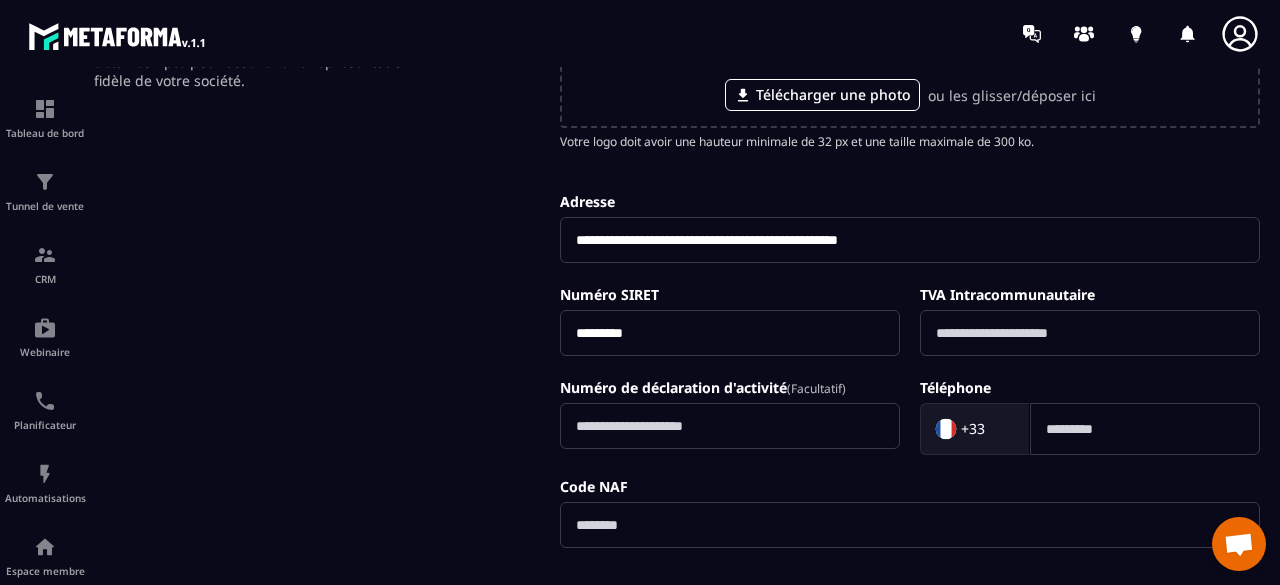 click at bounding box center [1145, 429] 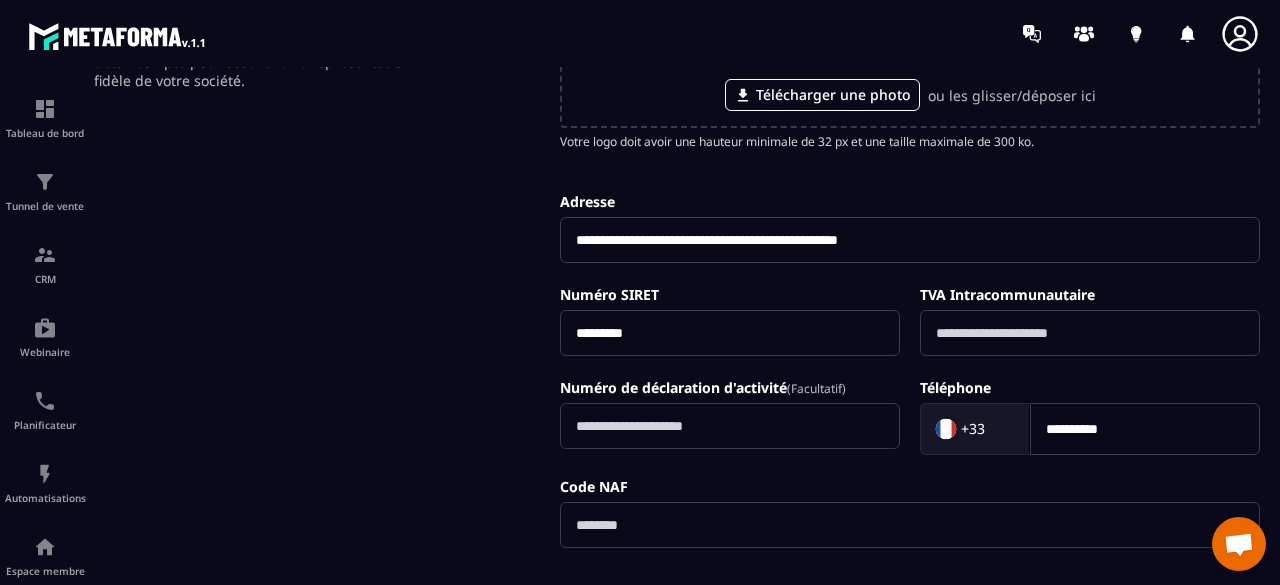 scroll, scrollTop: 500, scrollLeft: 0, axis: vertical 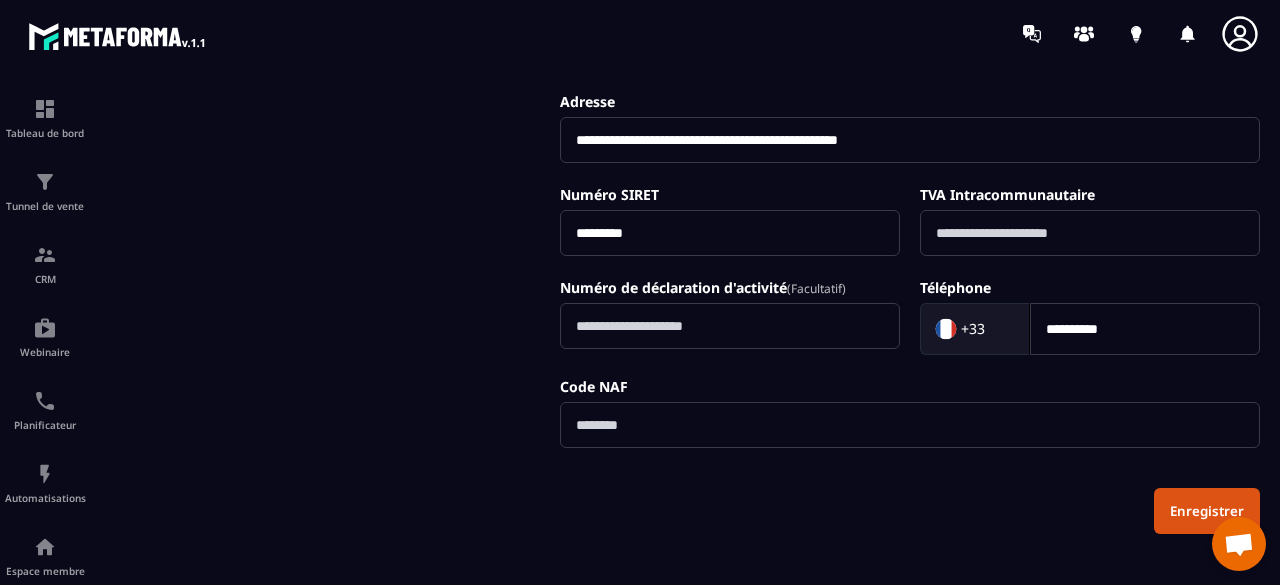 type on "*********" 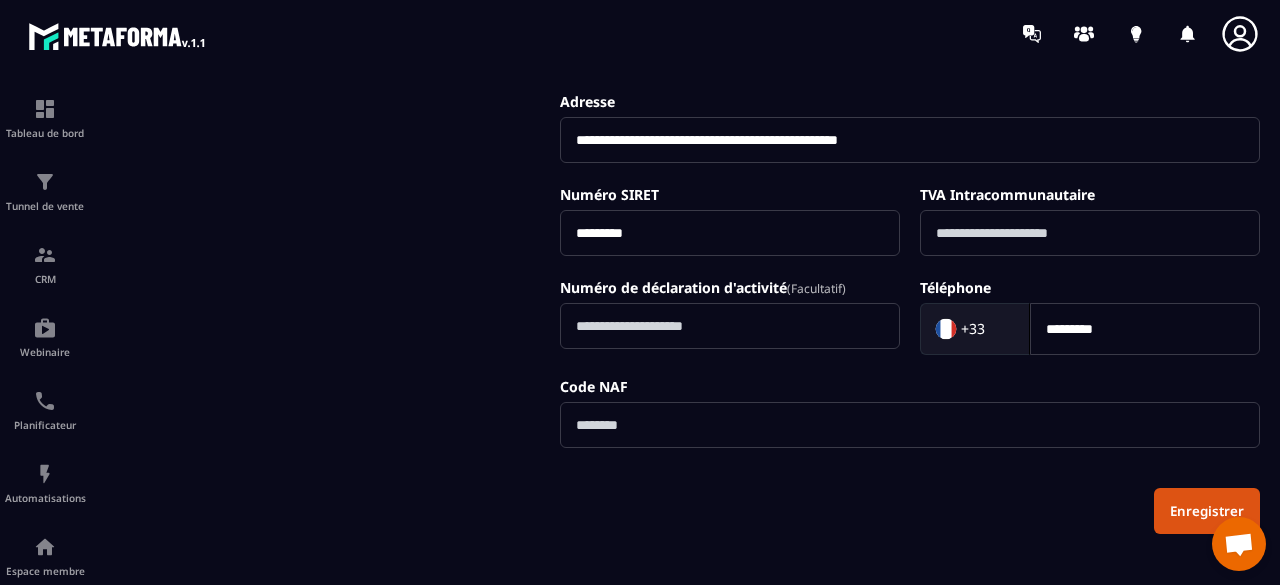 click at bounding box center (910, 425) 